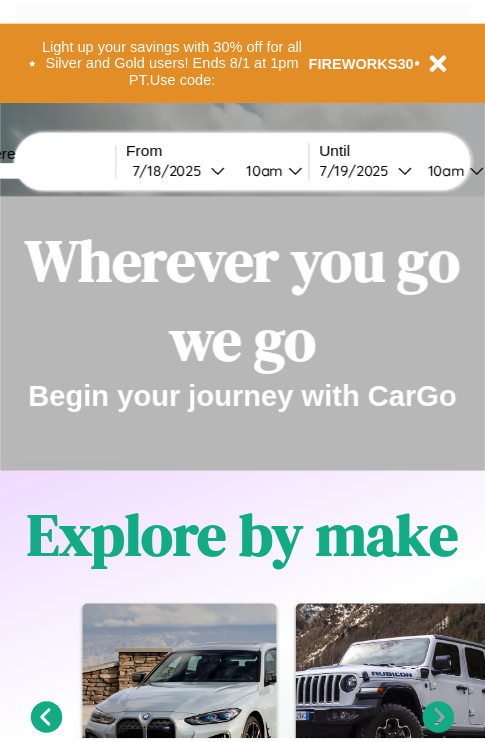 scroll, scrollTop: 0, scrollLeft: 0, axis: both 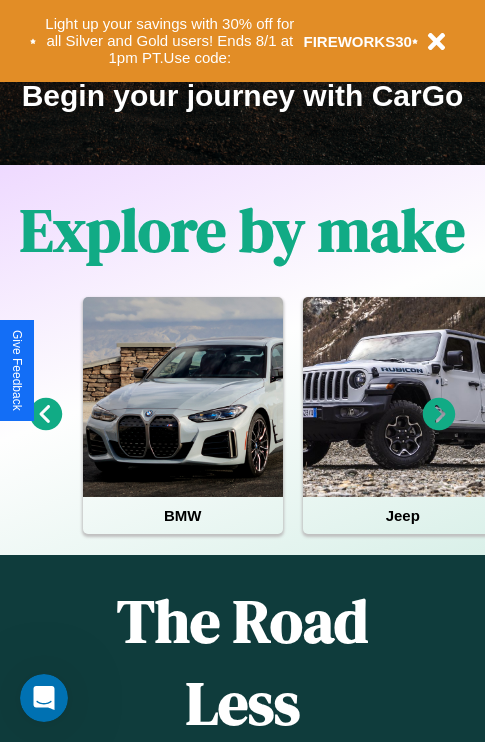 click 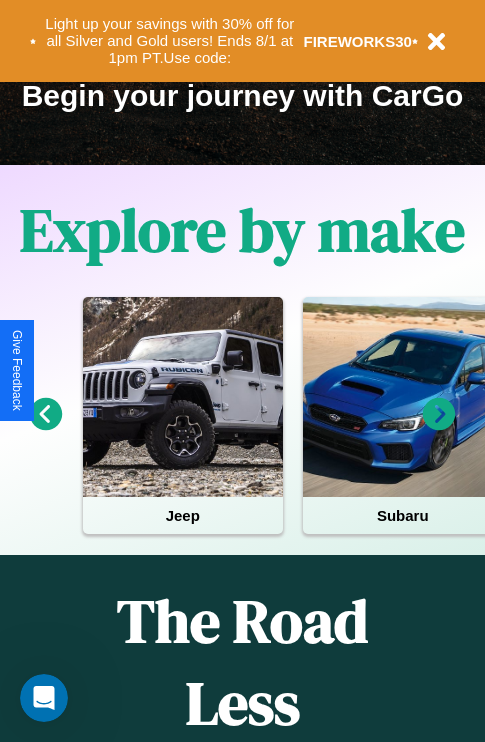 click 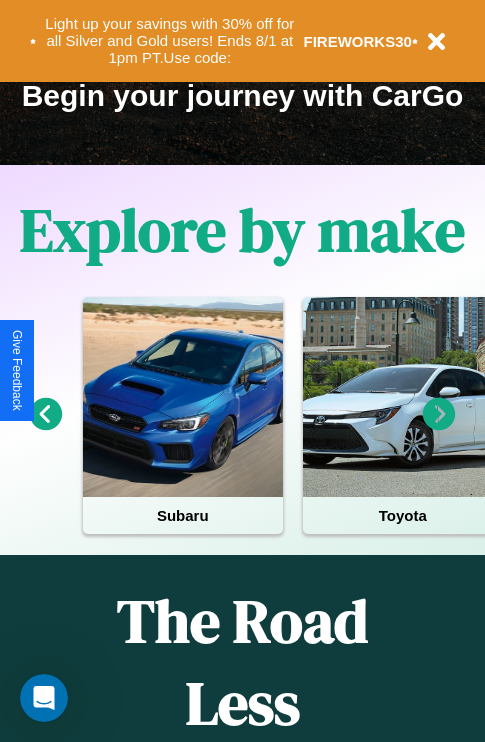 click 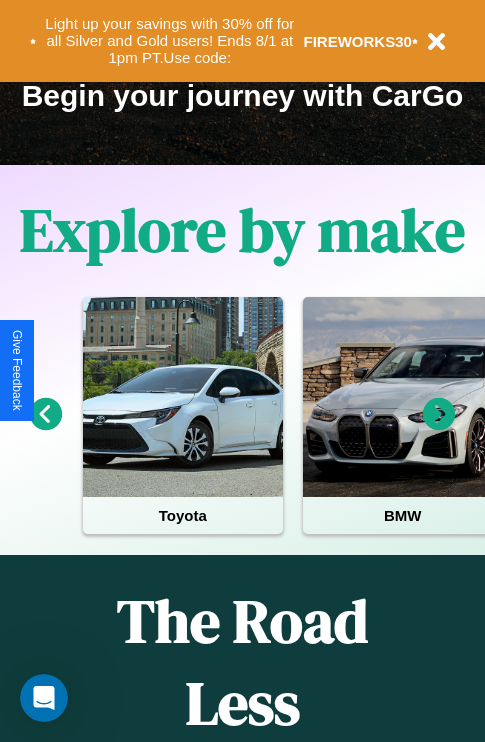 click 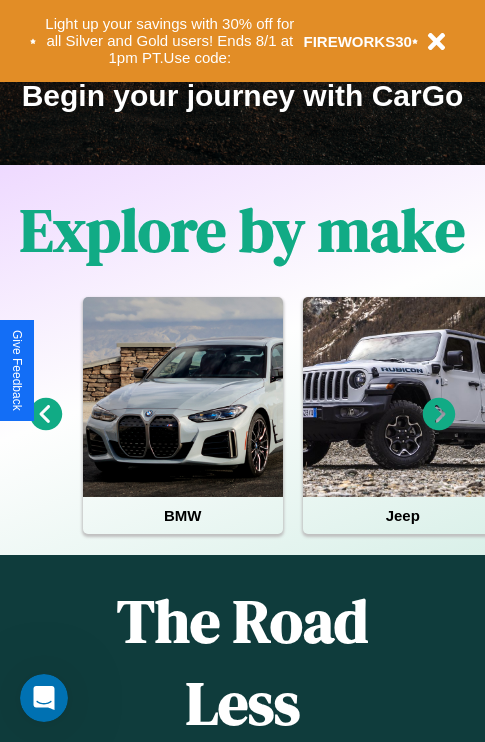 click 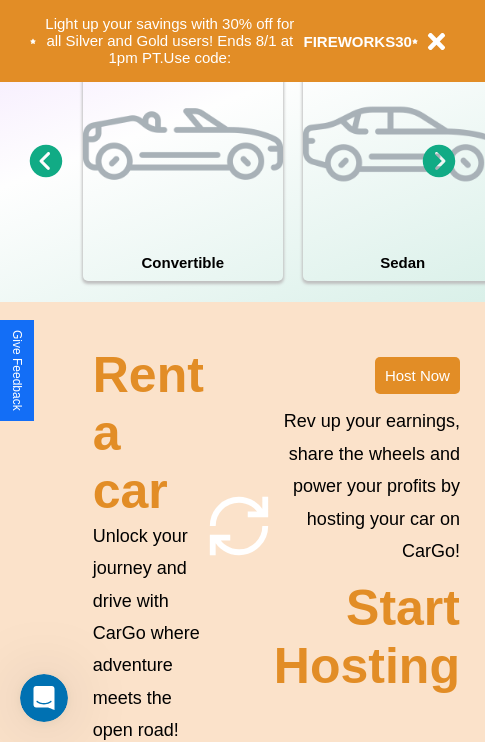 scroll, scrollTop: 1558, scrollLeft: 0, axis: vertical 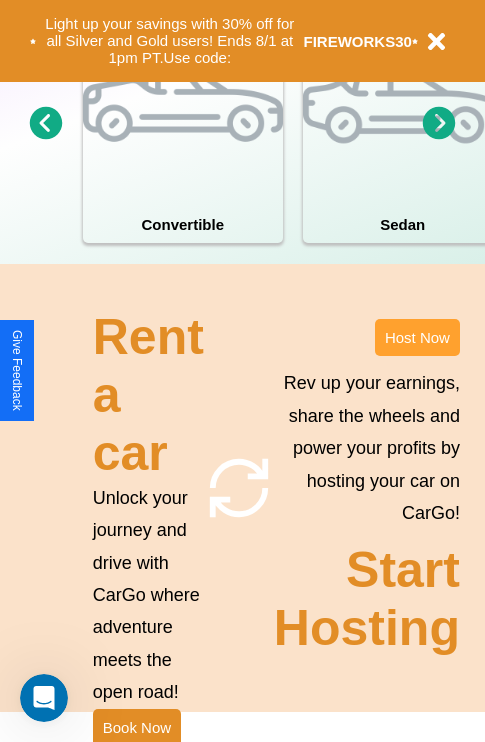 click on "Host Now" at bounding box center (417, 337) 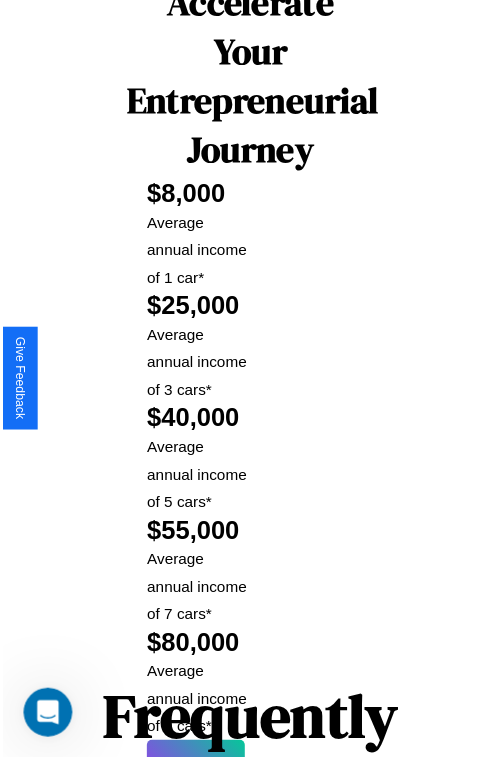 scroll, scrollTop: 35, scrollLeft: 0, axis: vertical 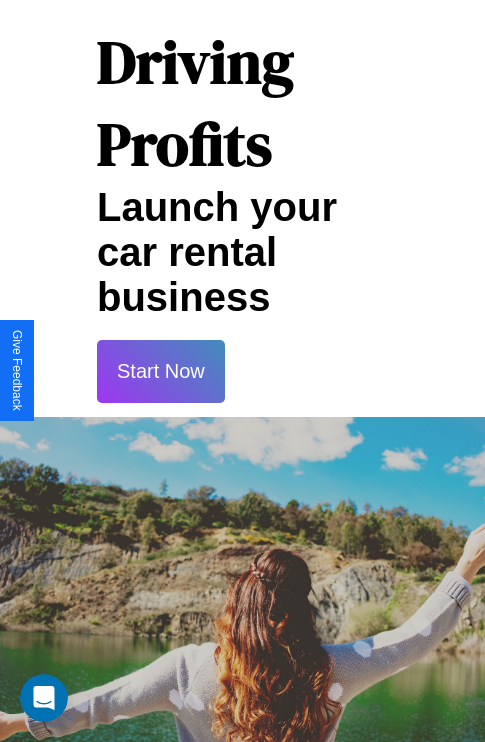 click on "Start Now" at bounding box center (161, 371) 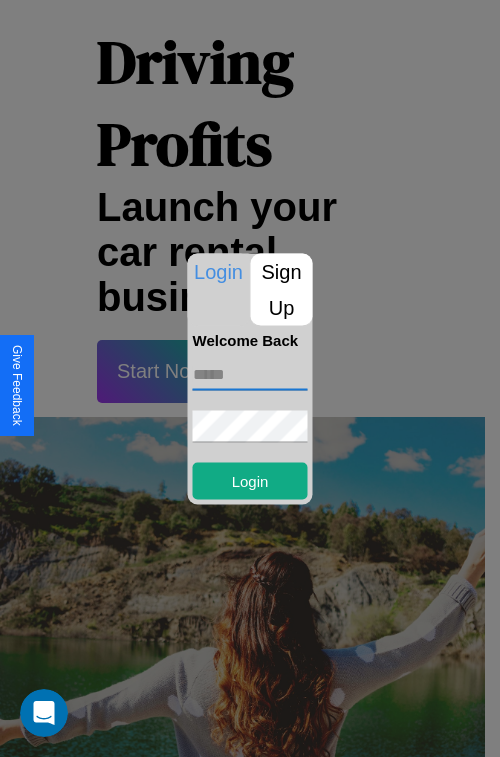 click at bounding box center [250, 374] 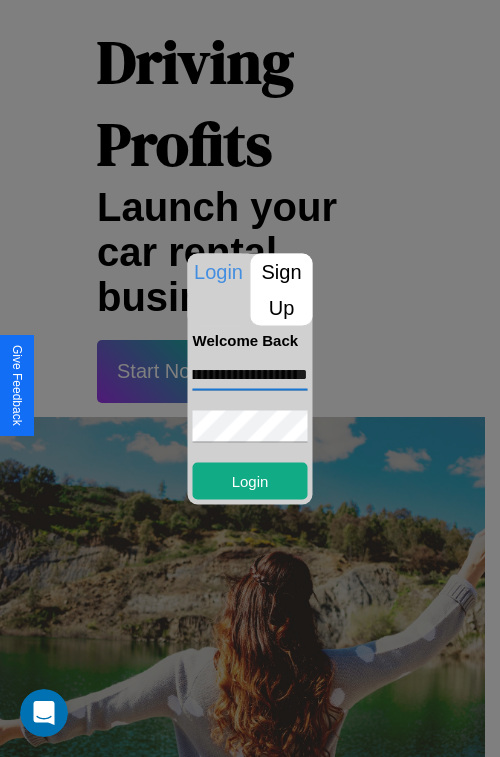 scroll, scrollTop: 0, scrollLeft: 77, axis: horizontal 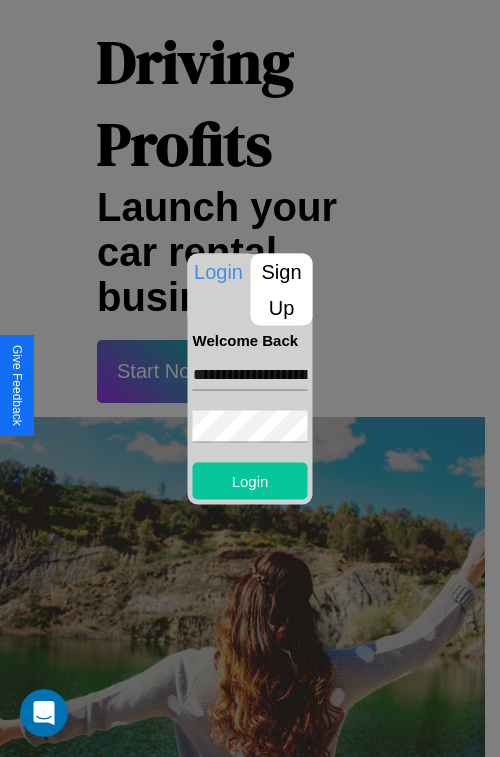 click on "Login" at bounding box center (250, 480) 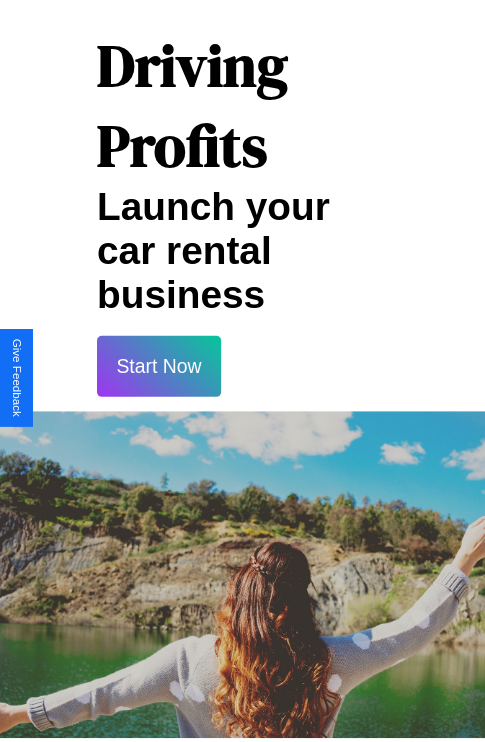 scroll, scrollTop: 37, scrollLeft: 0, axis: vertical 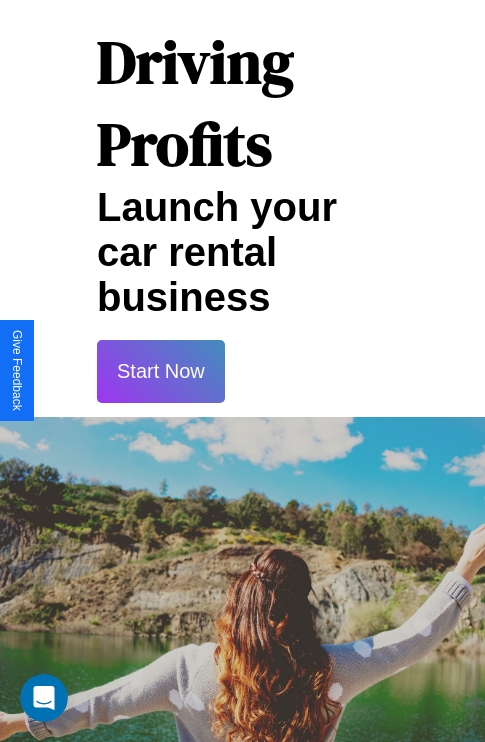click on "Start Now" at bounding box center [161, 371] 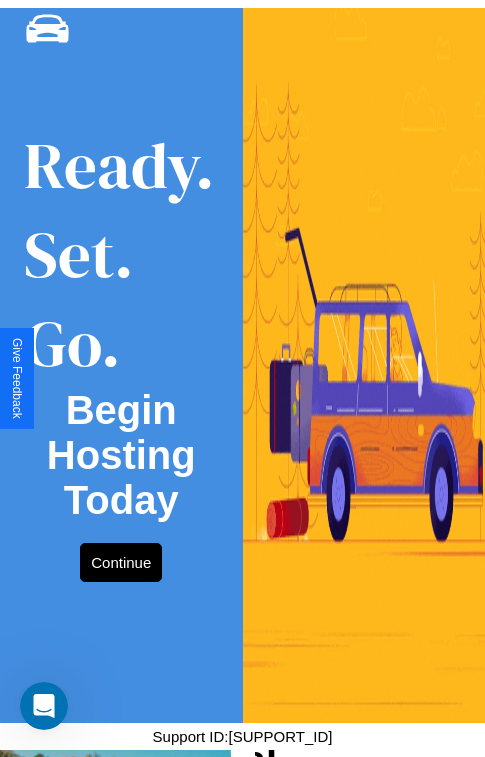 scroll, scrollTop: 0, scrollLeft: 0, axis: both 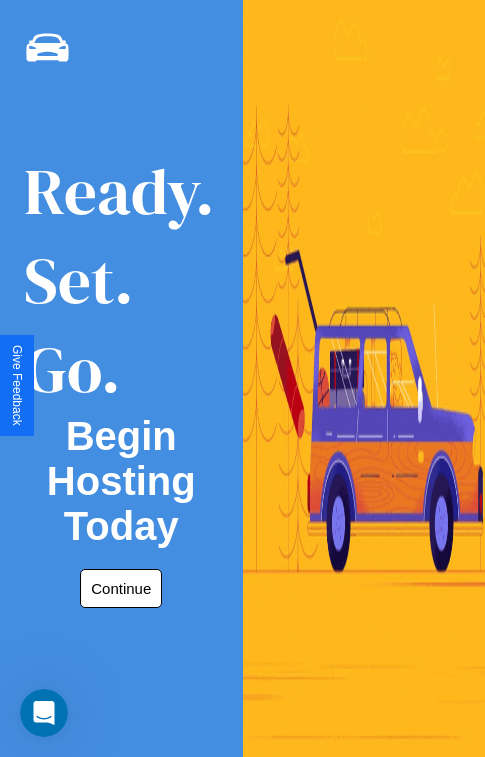 click on "Continue" at bounding box center (121, 588) 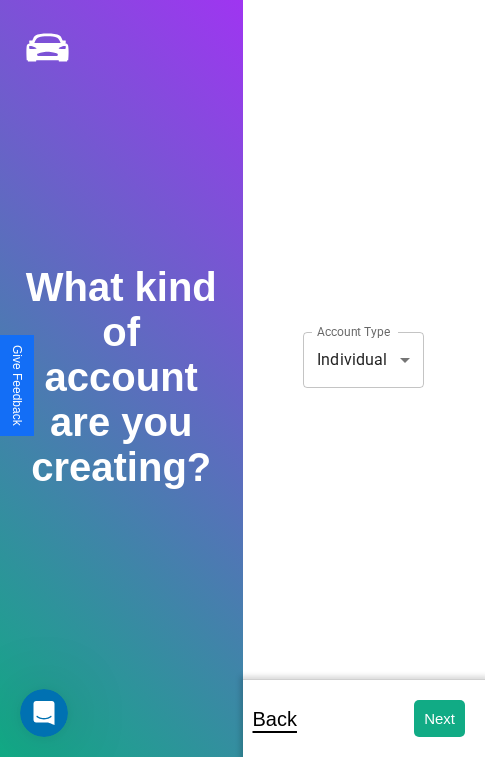 click on "**********" at bounding box center (242, 392) 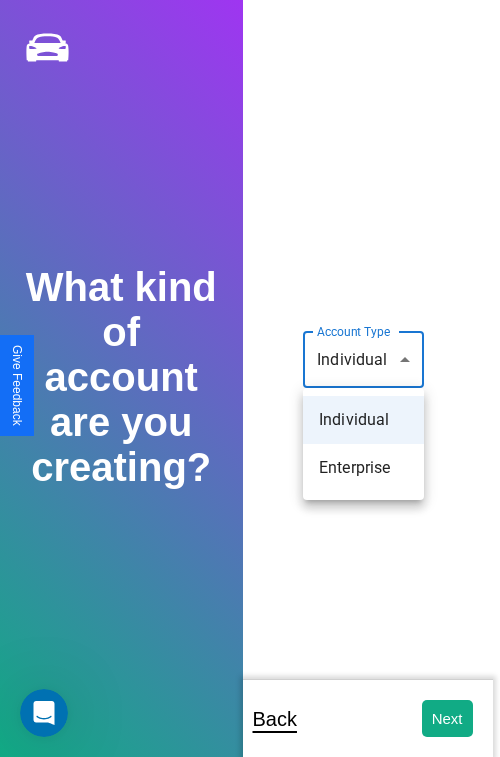 click on "Individual" at bounding box center (363, 420) 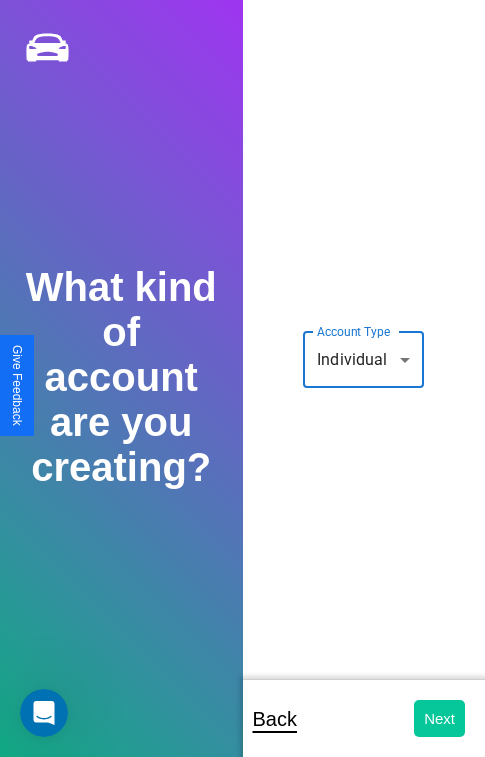 click on "Next" at bounding box center [439, 718] 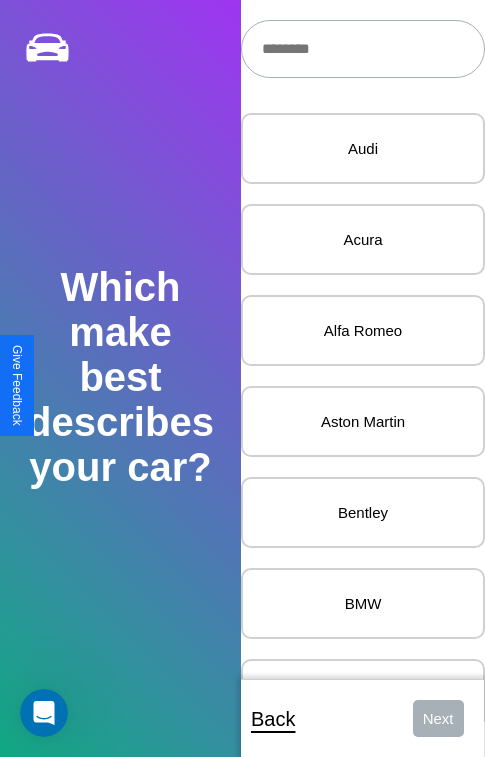 scroll, scrollTop: 27, scrollLeft: 0, axis: vertical 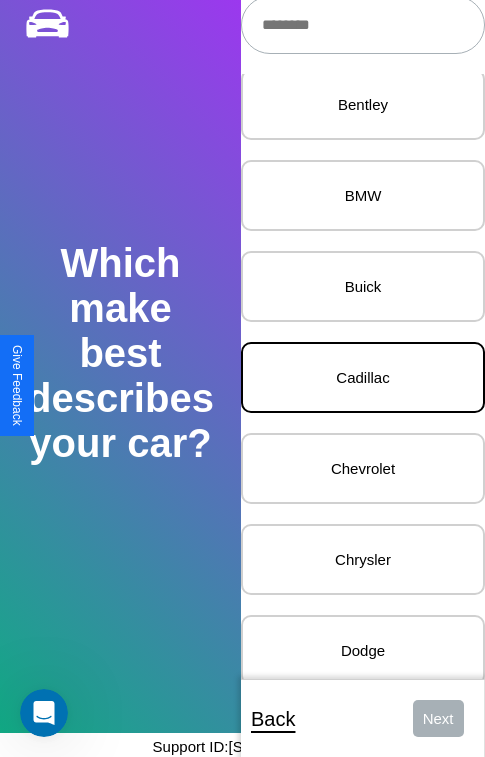 click on "Cadillac" at bounding box center (363, 377) 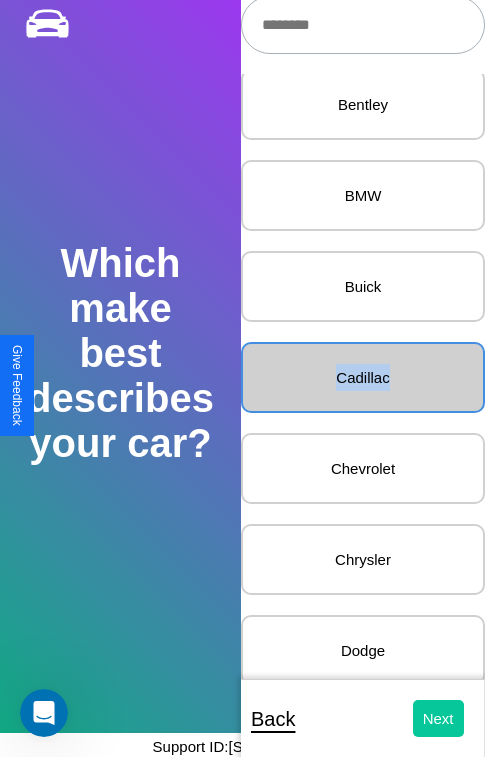 click on "Next" at bounding box center (438, 718) 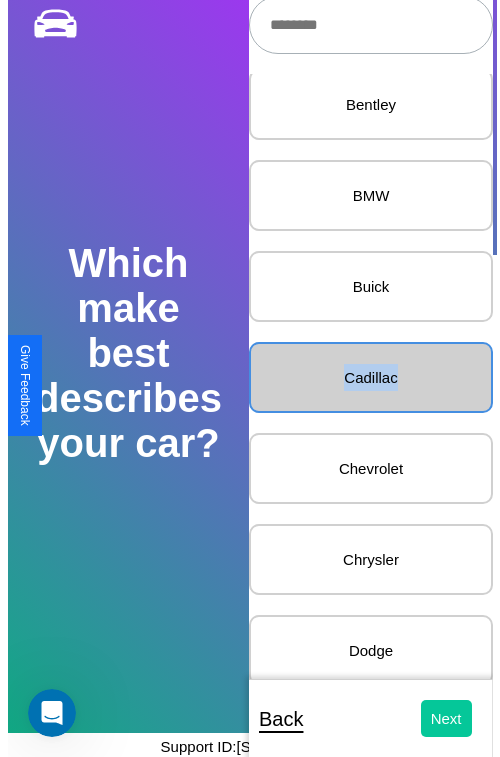 scroll, scrollTop: 0, scrollLeft: 0, axis: both 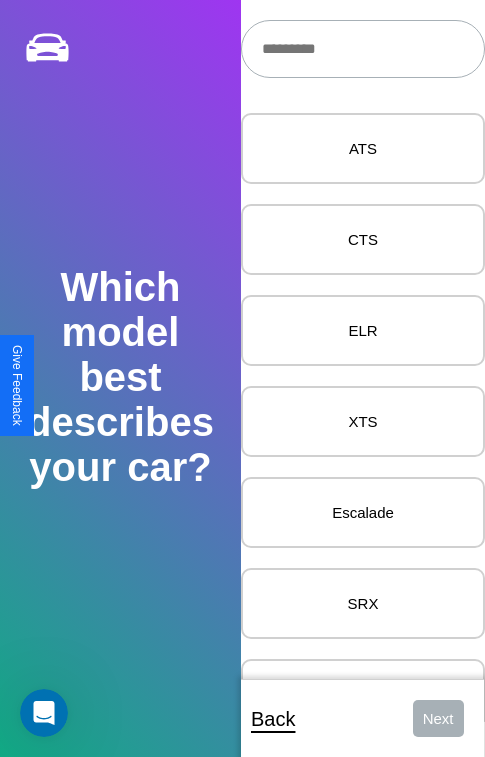 click at bounding box center (363, 49) 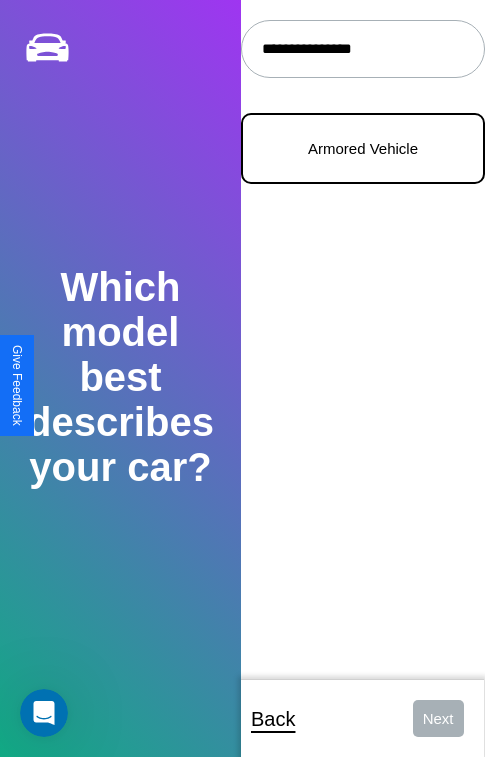 type on "**********" 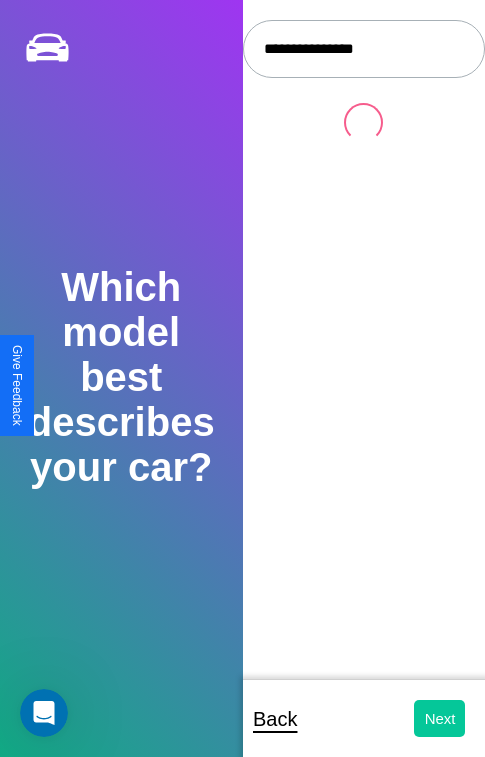 click on "Next" at bounding box center (439, 718) 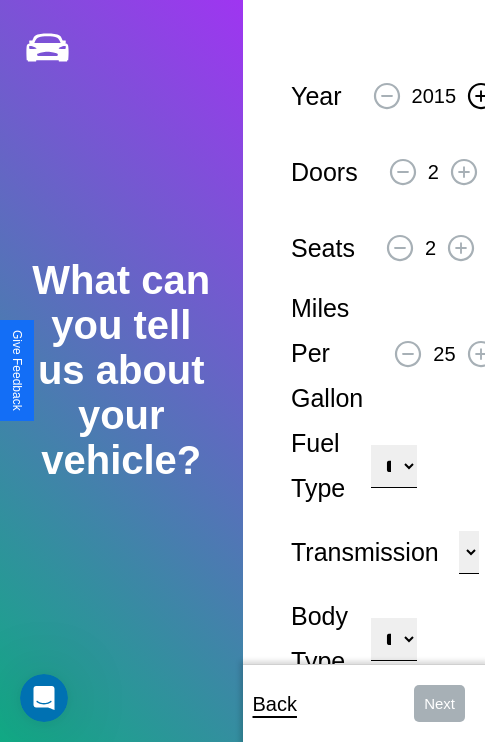 click 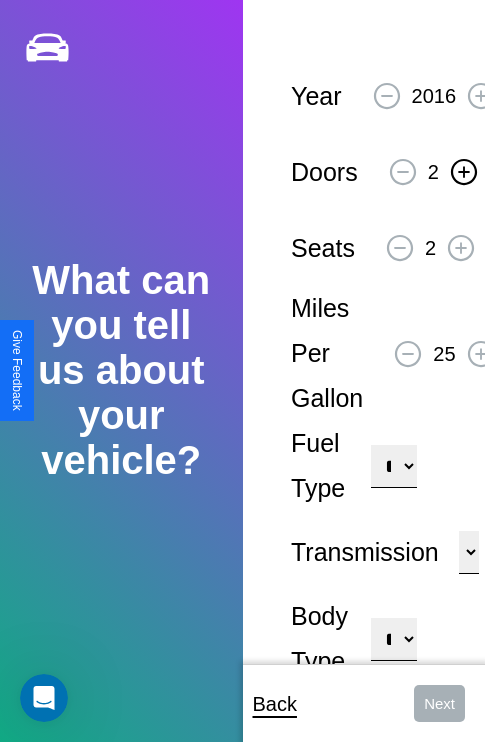 click 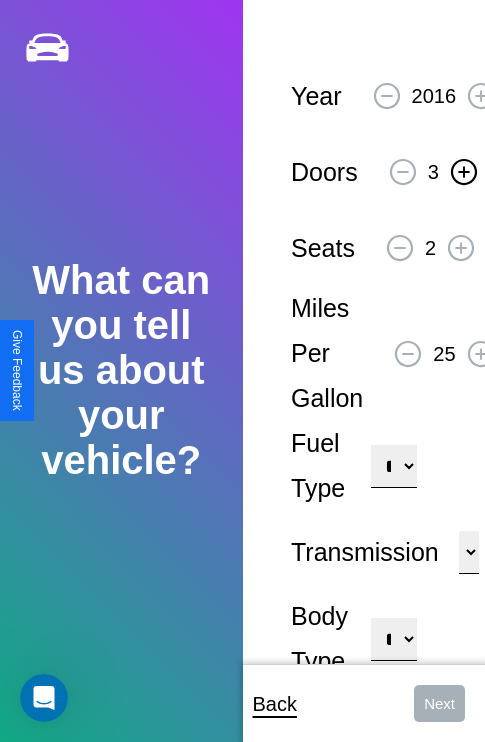 click 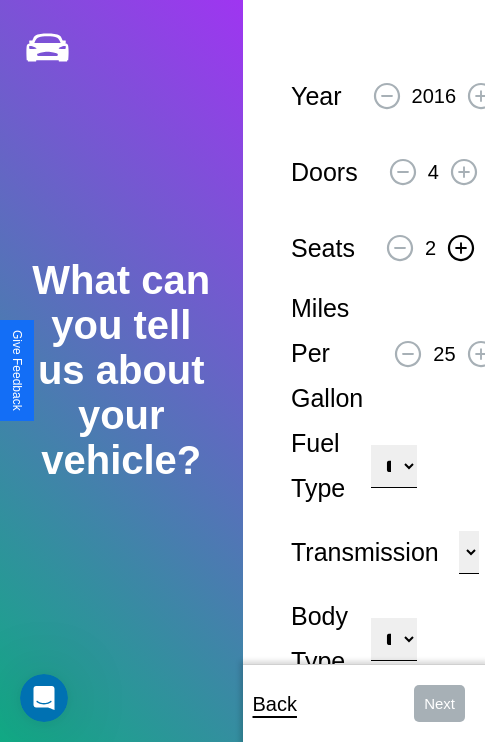 click 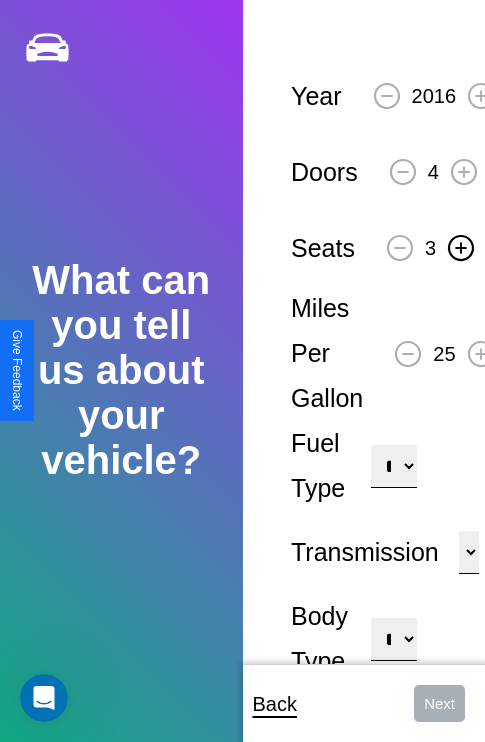 click 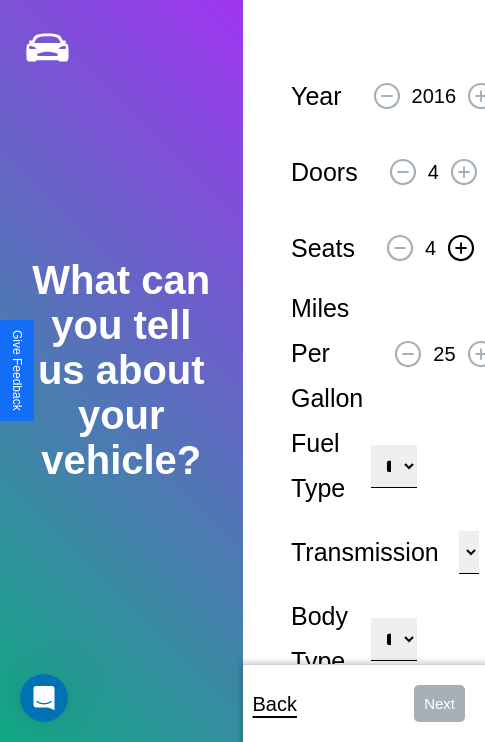 click on "**********" at bounding box center (393, 466) 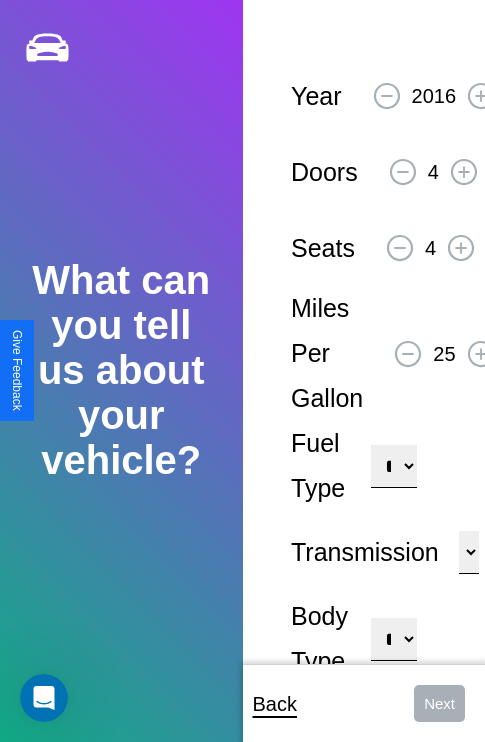 select on "********" 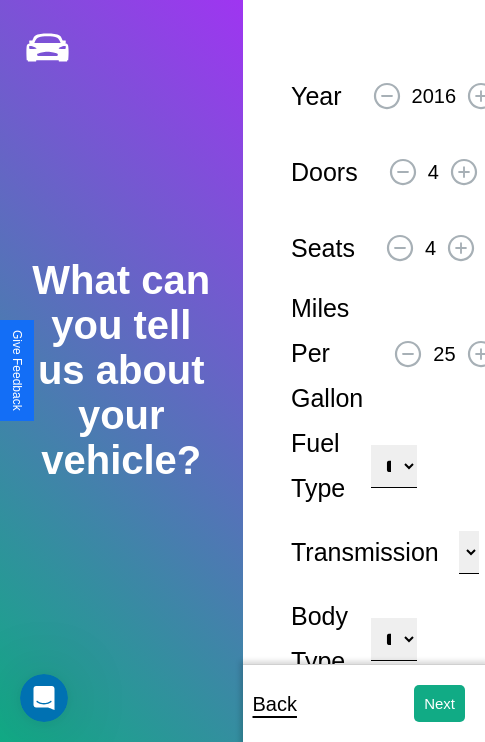 click on "**********" at bounding box center (393, 639) 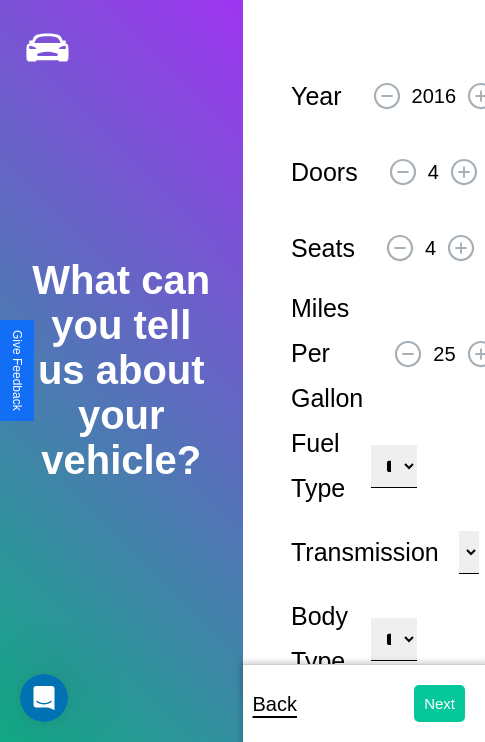 click on "Next" at bounding box center (439, 703) 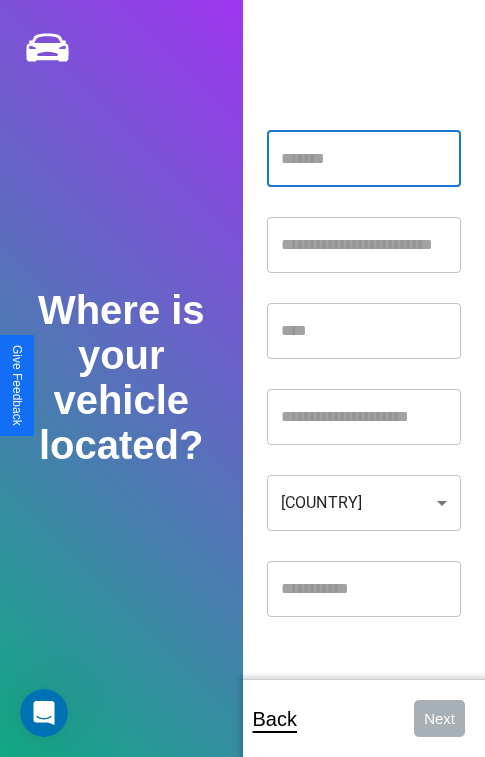 click at bounding box center (364, 159) 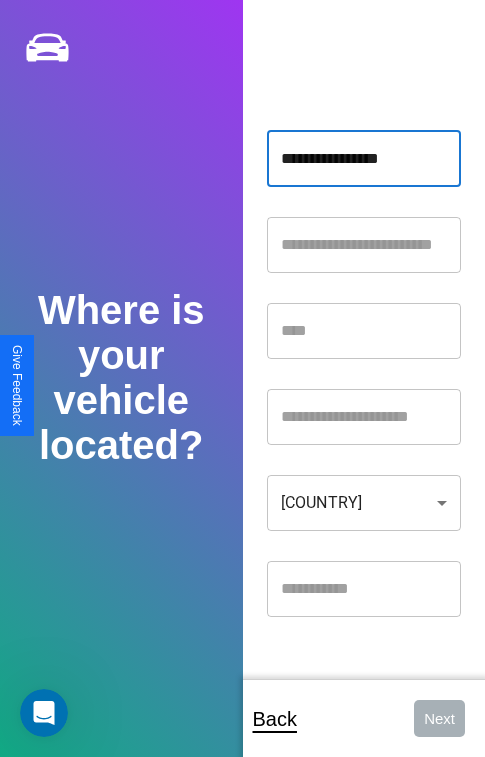 type on "**********" 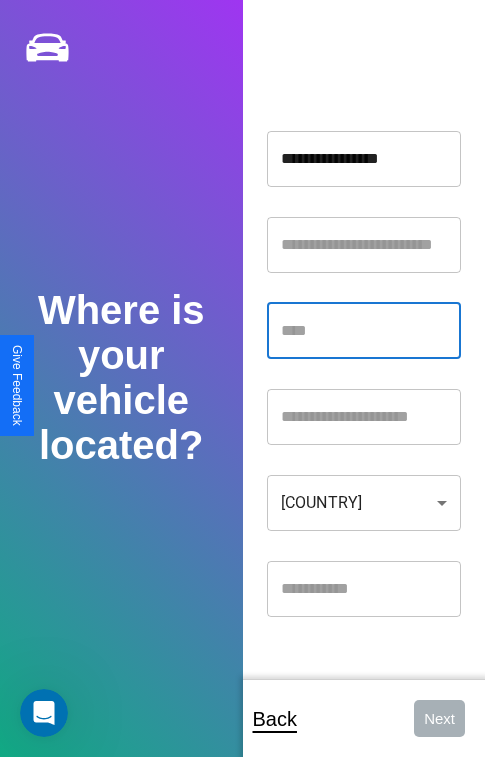 click at bounding box center (364, 331) 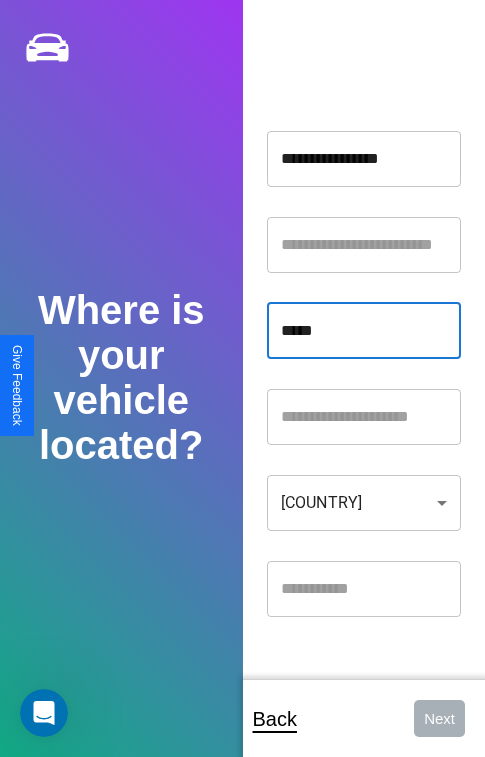 type on "*****" 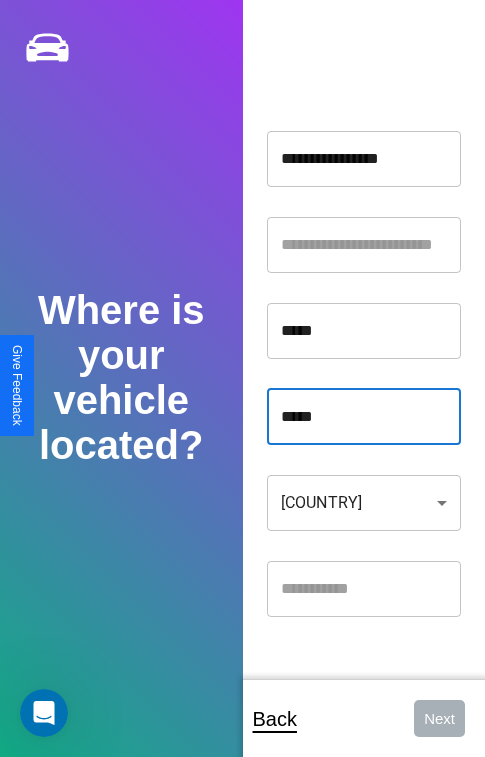 type on "*****" 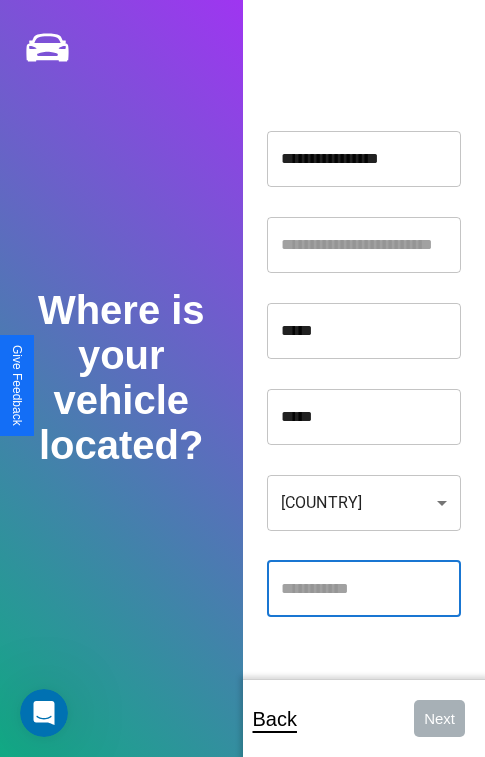 click at bounding box center (364, 589) 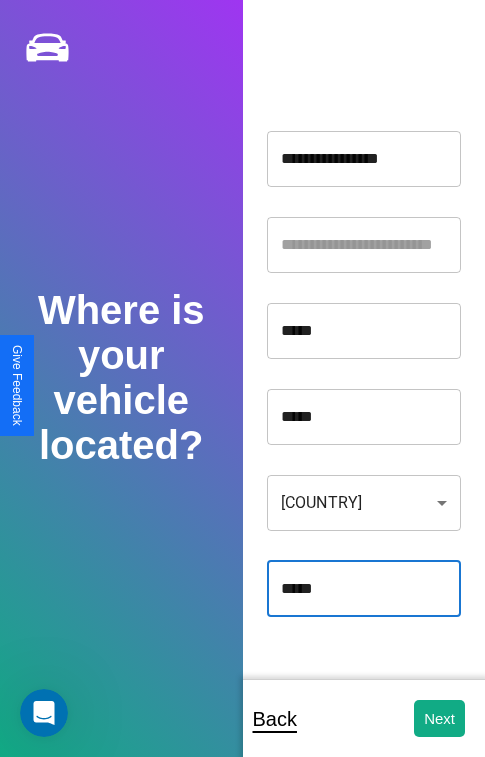 type on "*****" 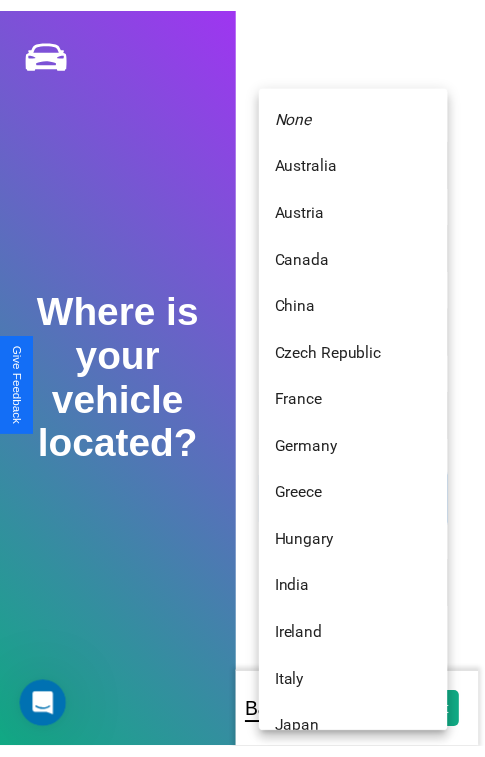 scroll, scrollTop: 459, scrollLeft: 0, axis: vertical 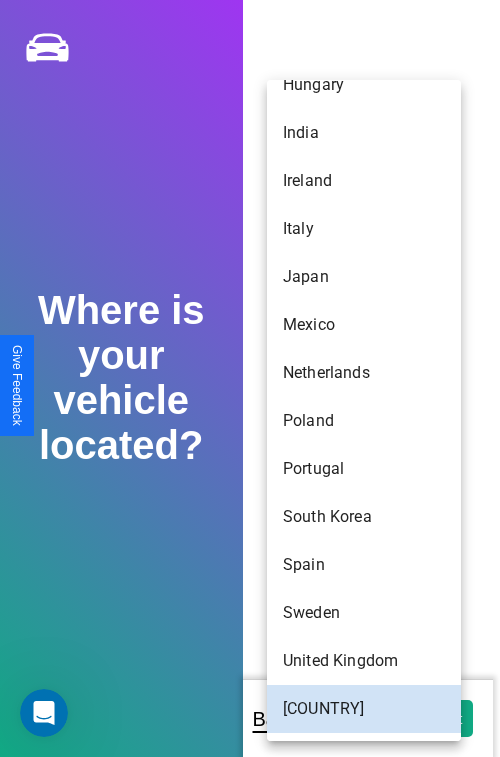 click on "India" at bounding box center (364, 133) 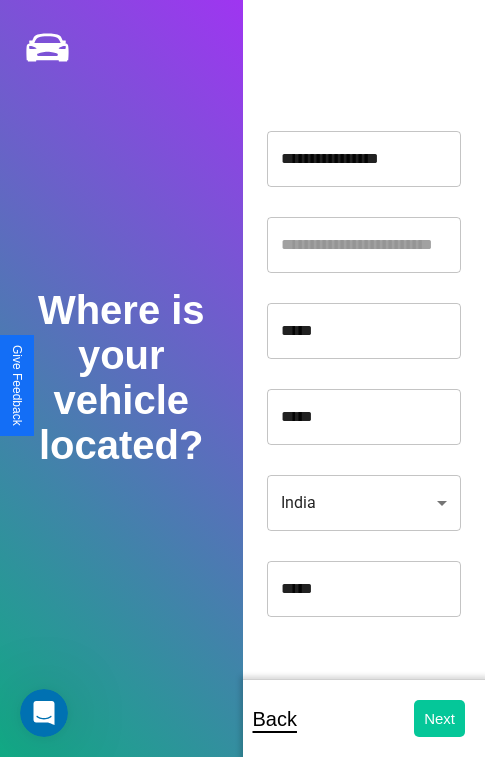 click on "Next" at bounding box center (439, 718) 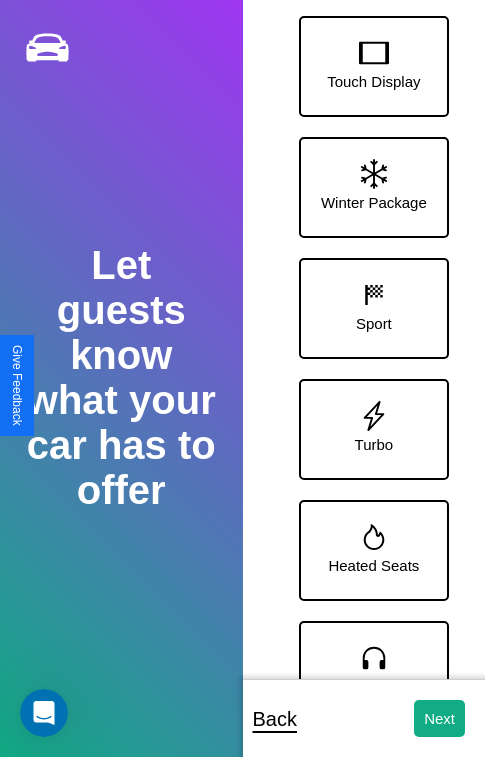scroll, scrollTop: 128, scrollLeft: 0, axis: vertical 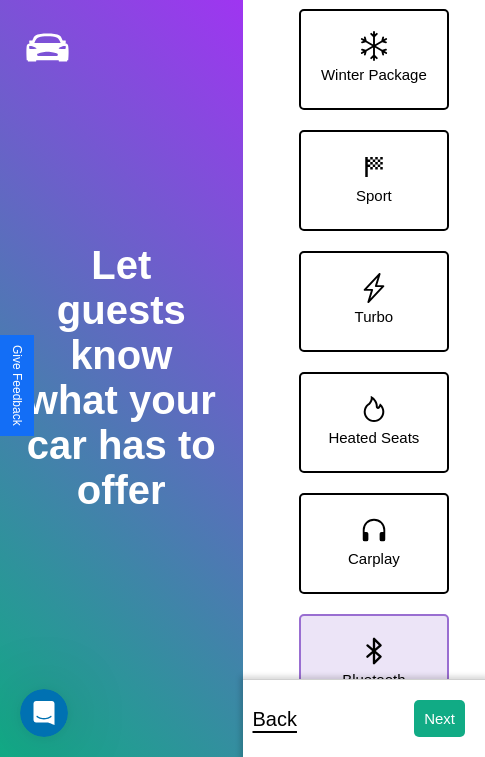 click 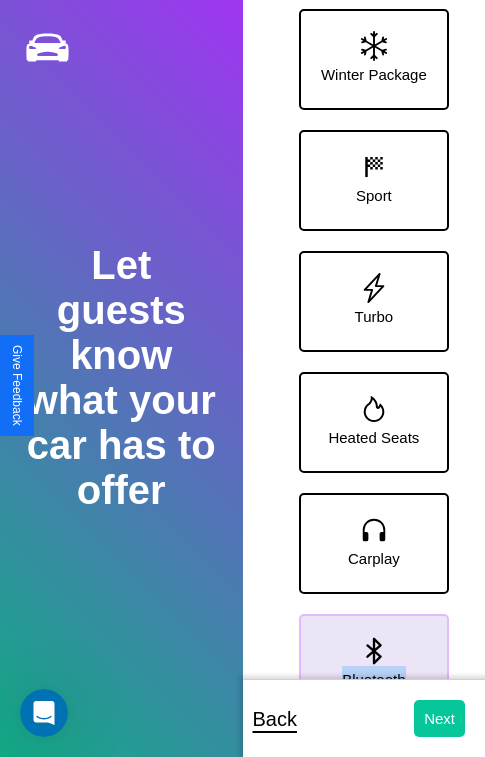 click on "Next" at bounding box center (439, 718) 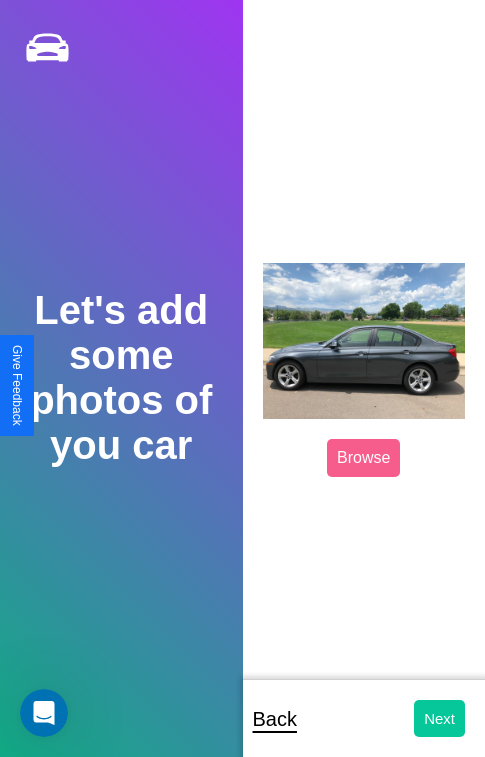 click on "Next" at bounding box center [439, 718] 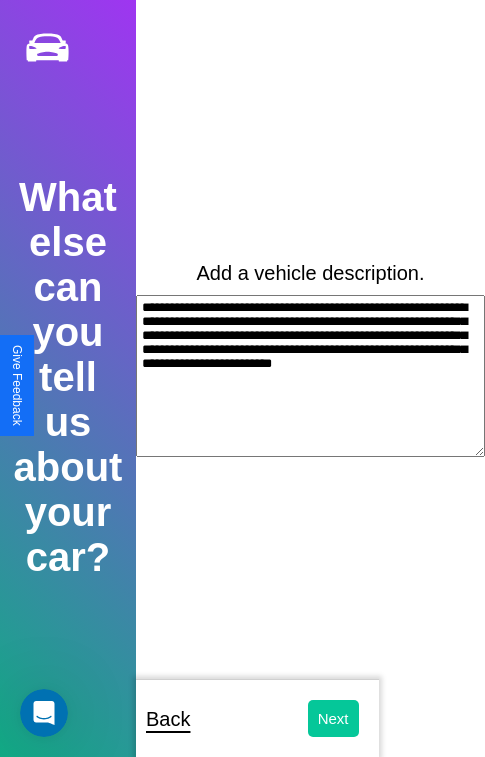 type on "**********" 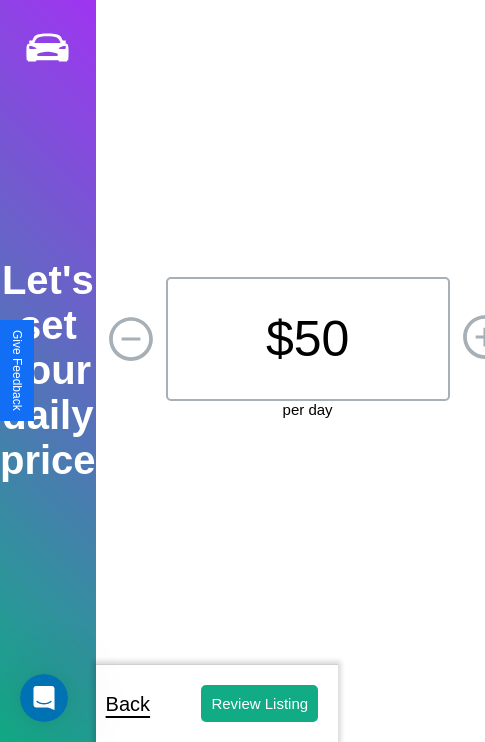 click on "$ 50" at bounding box center (308, 339) 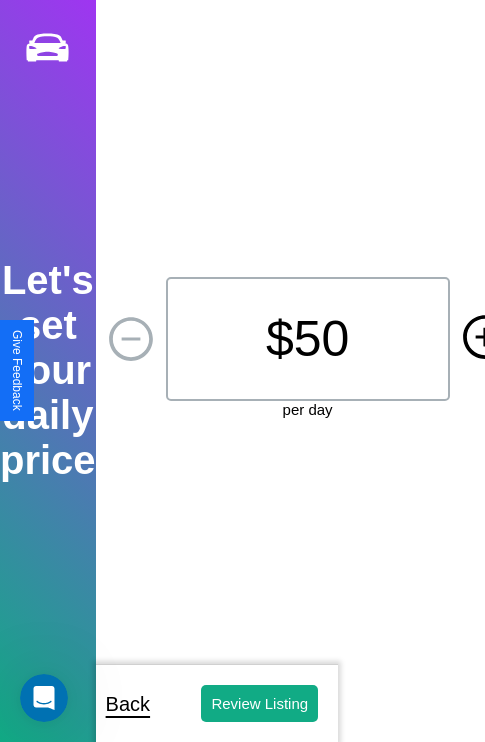 click 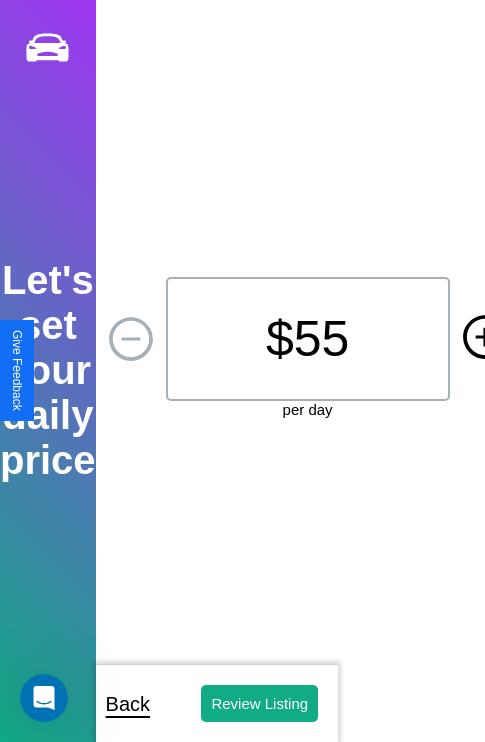 click 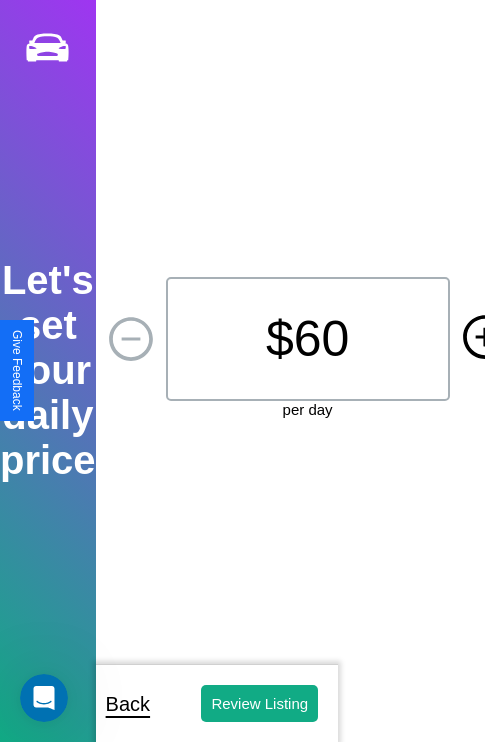 click 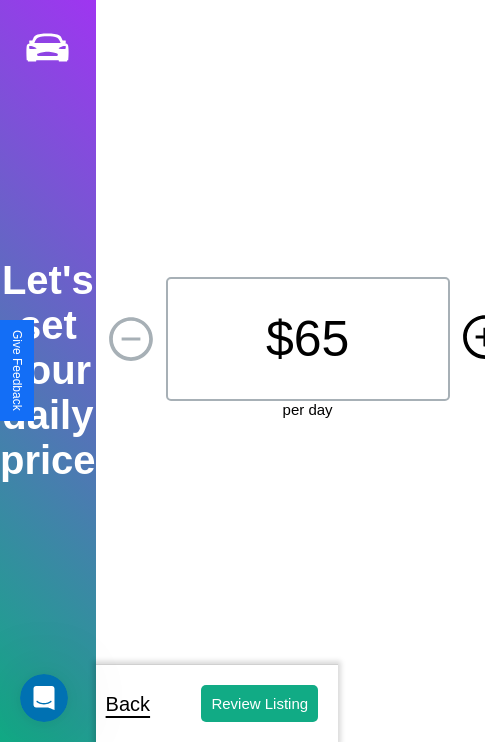 click 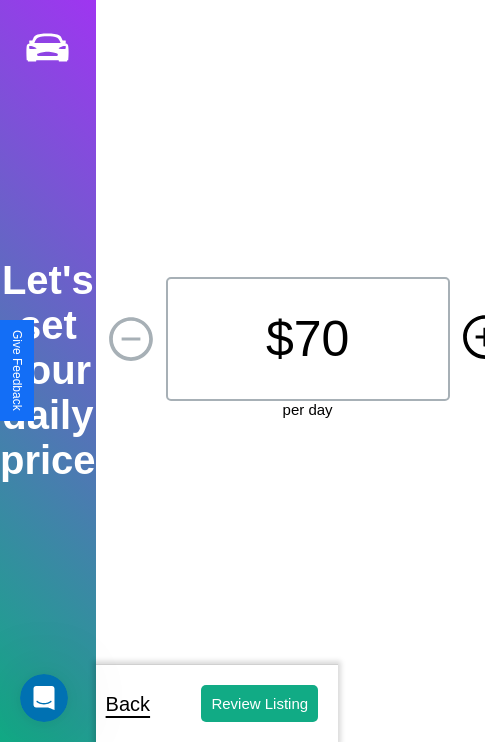 click 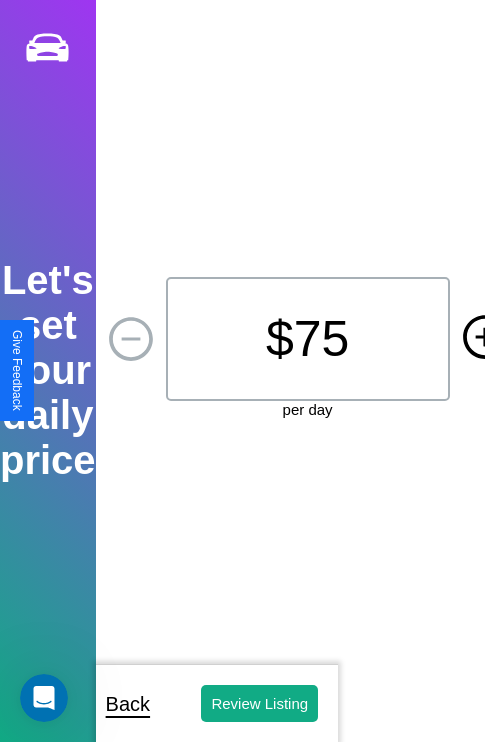 click 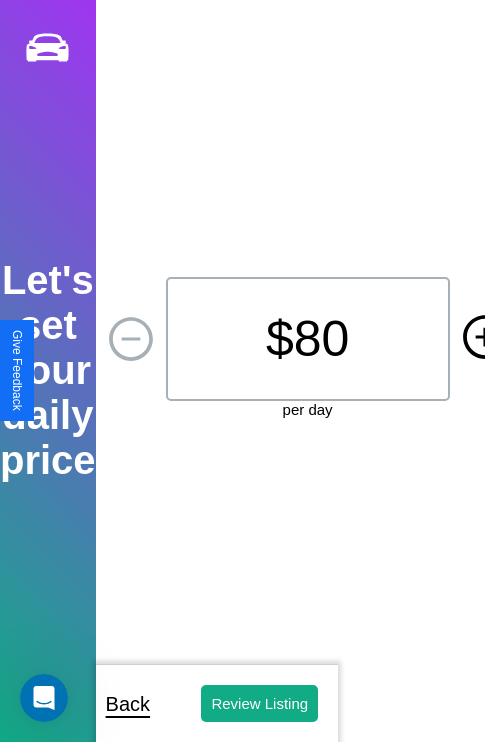 click 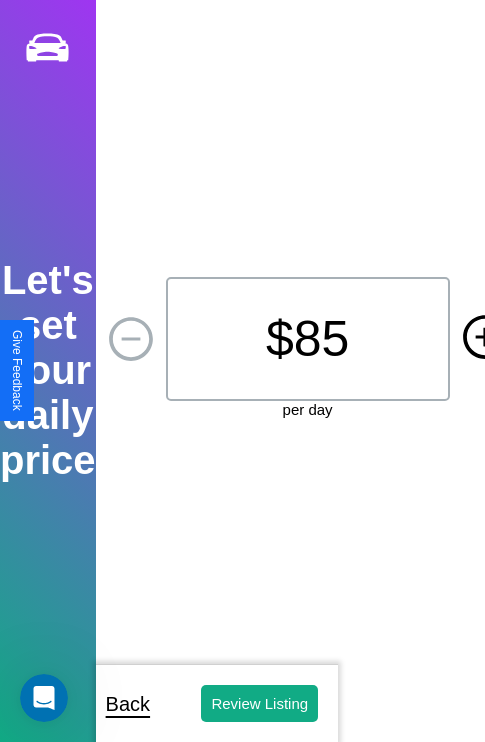 click 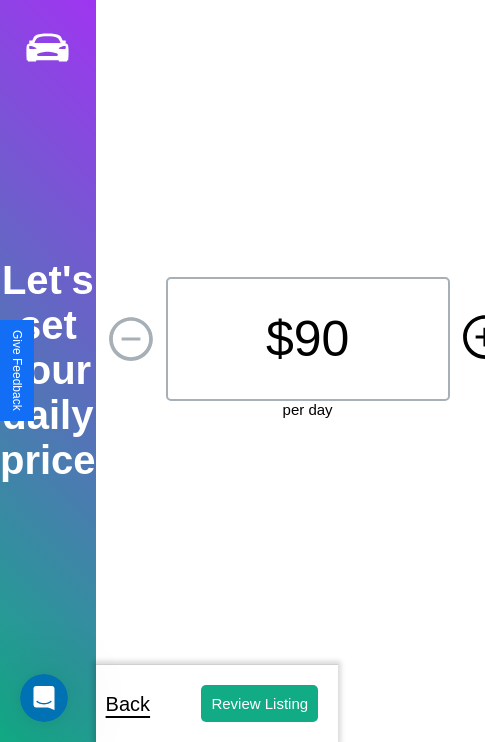 click 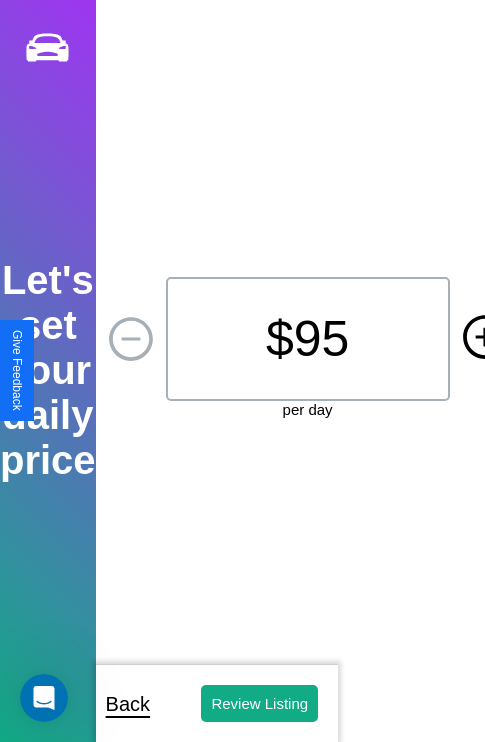 click 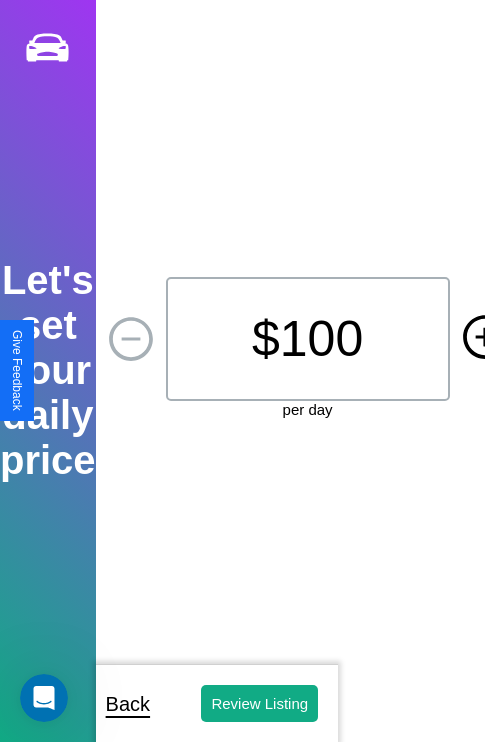 click 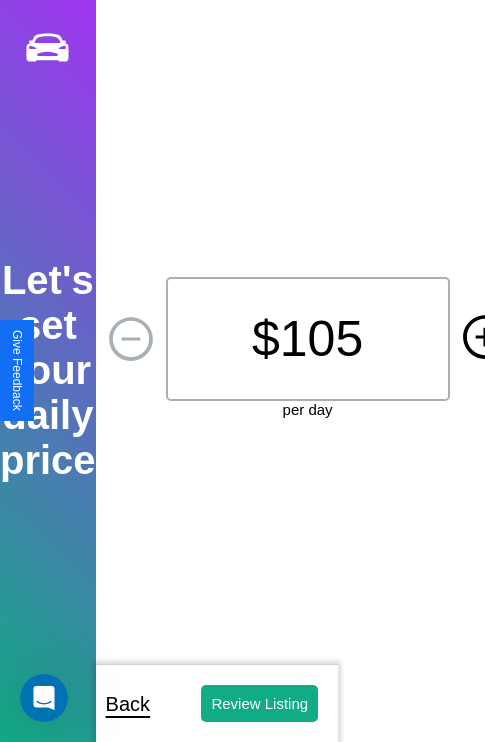 click 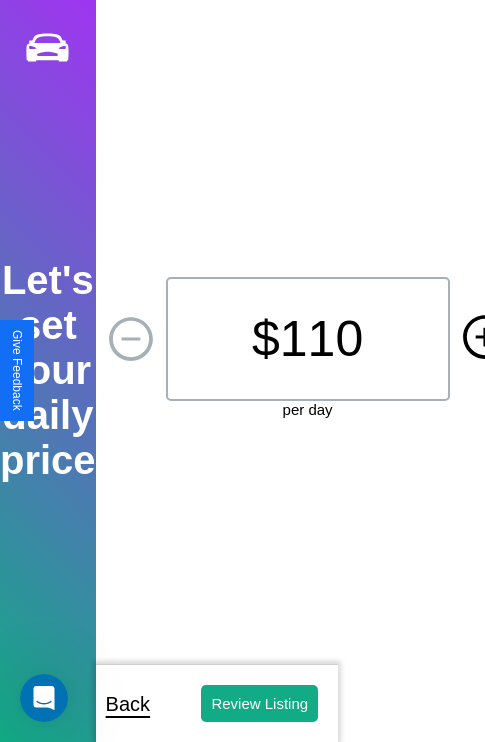click 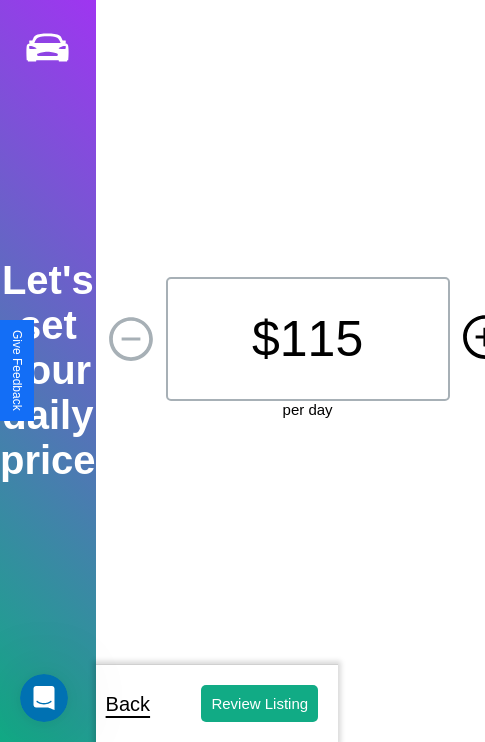 click 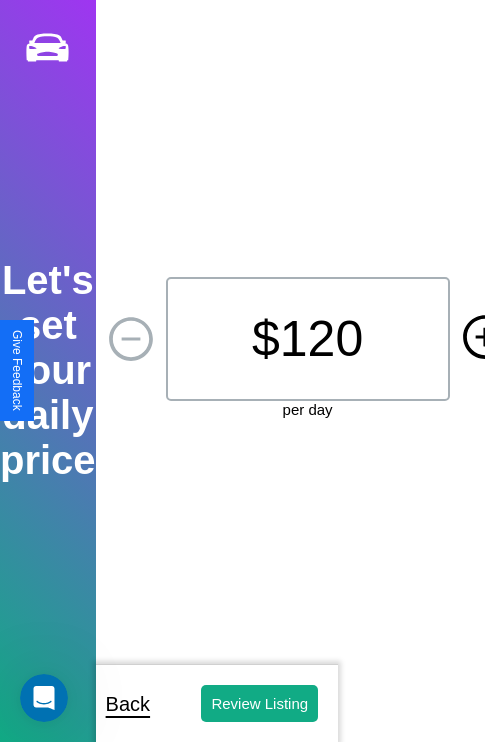 click 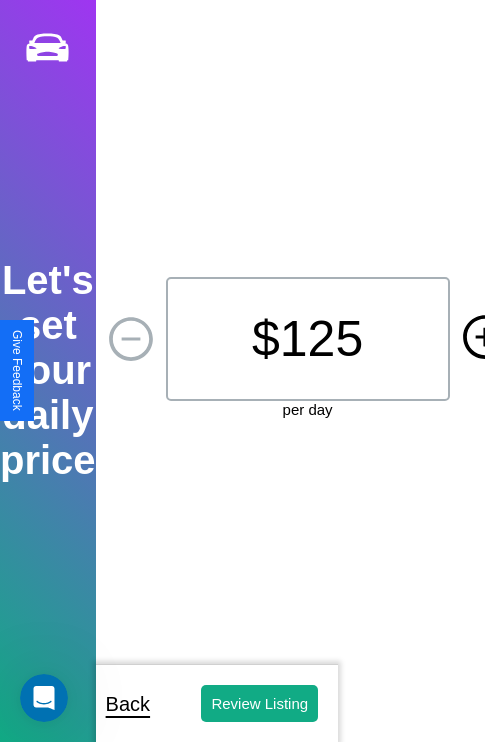 click 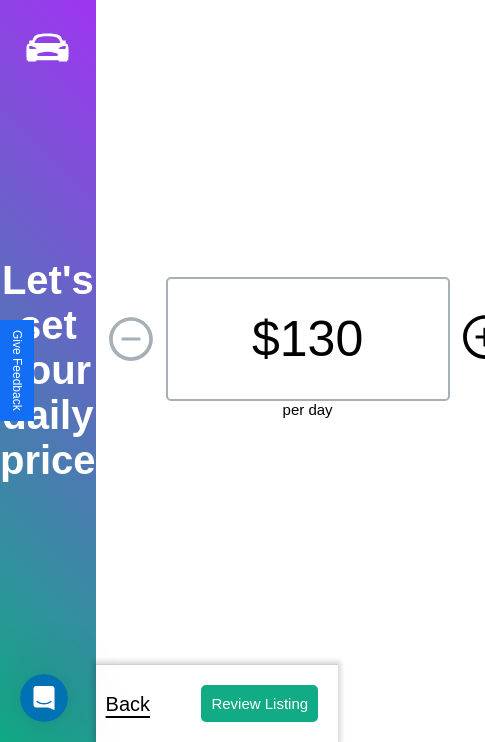 click 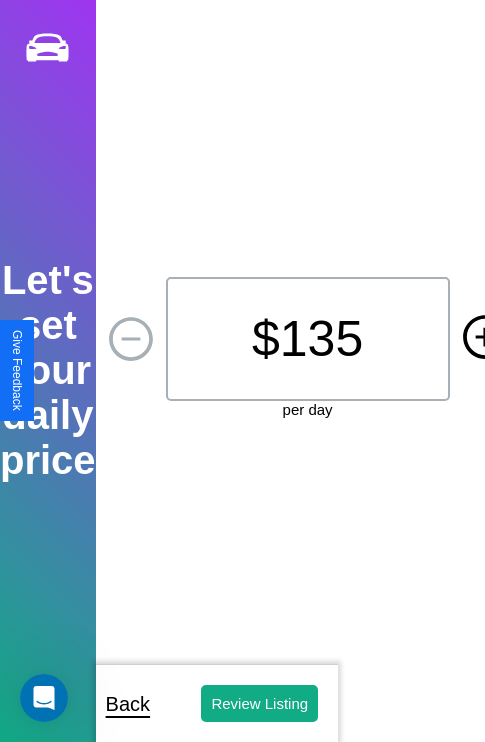 click 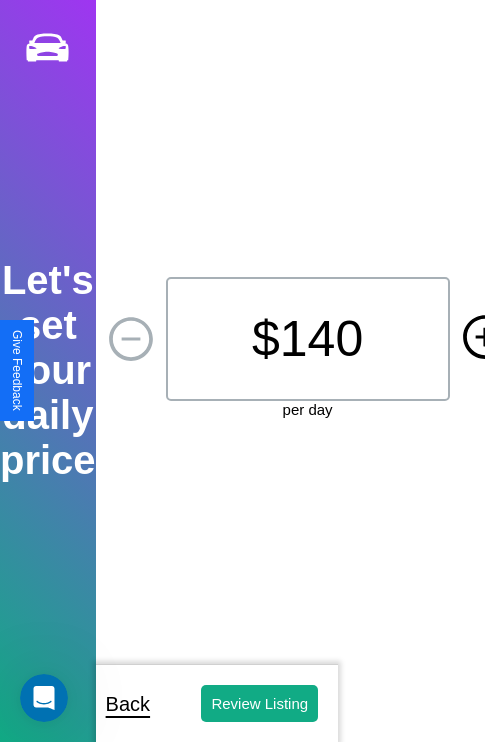 click 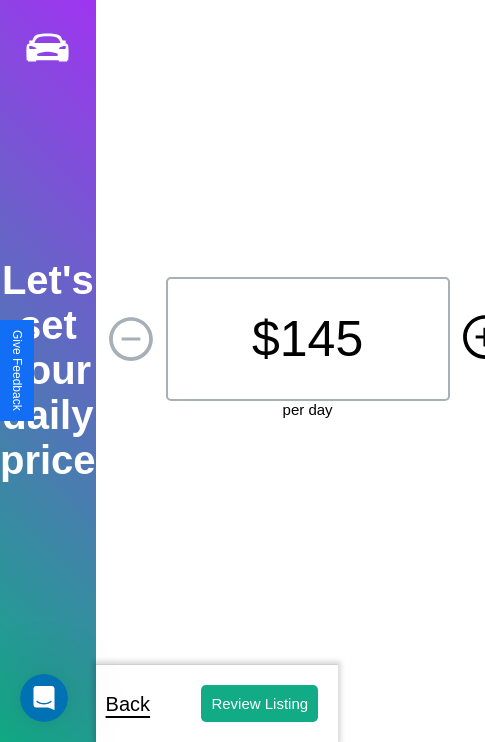 click 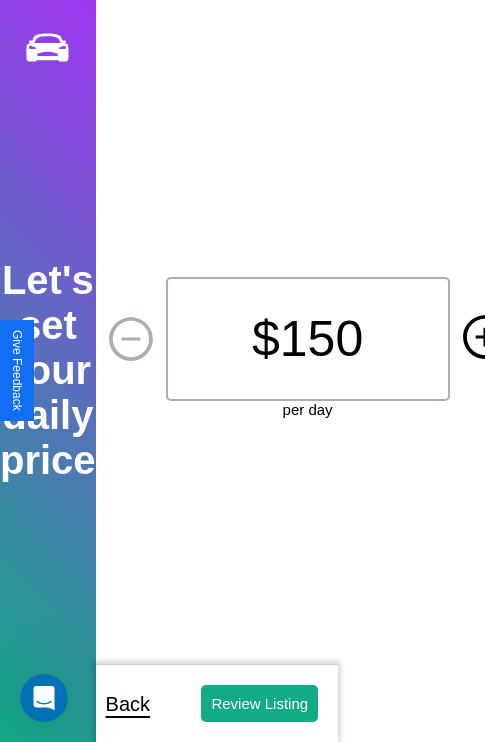 click 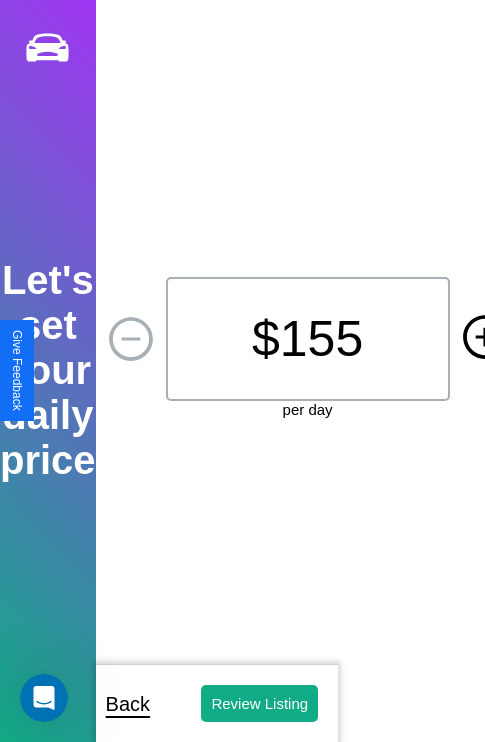 click 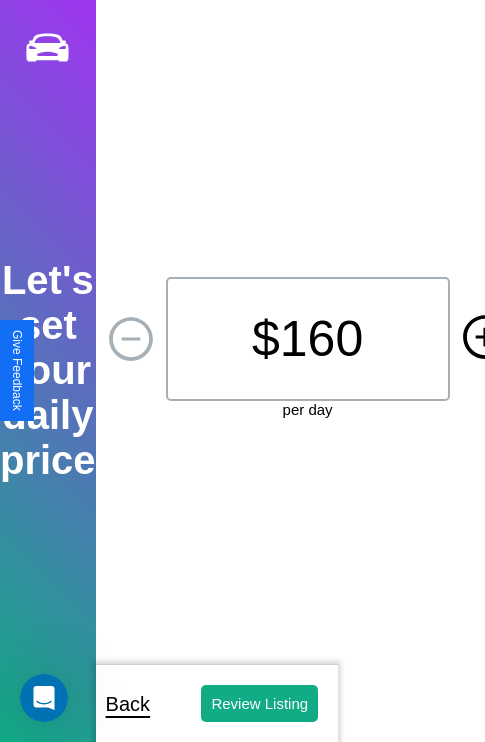 click 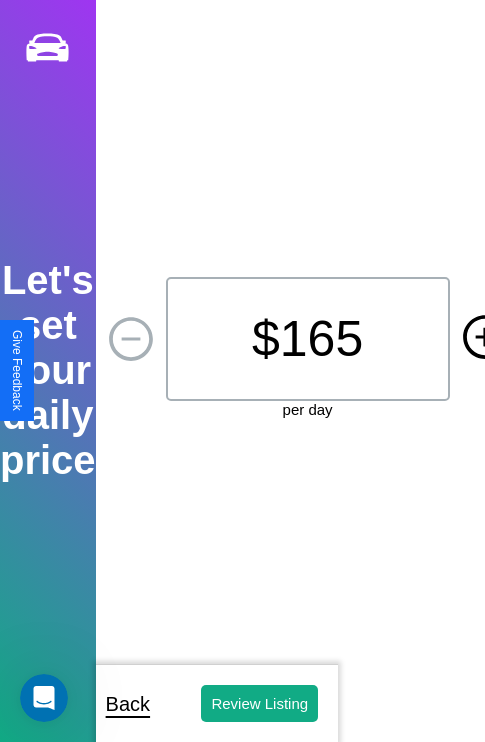 click 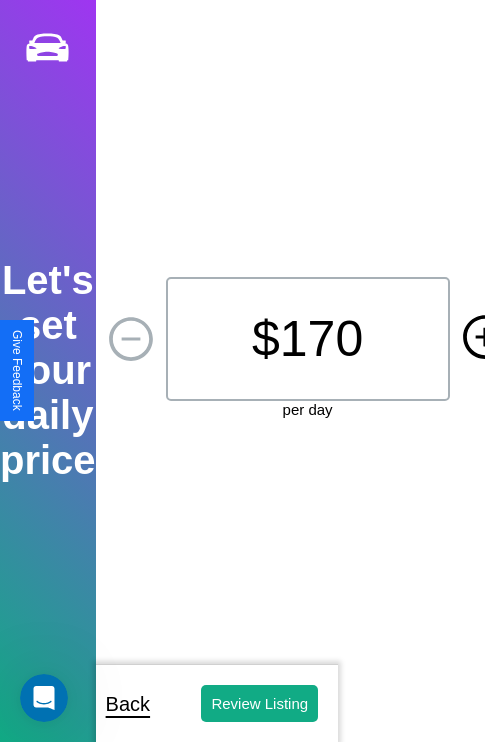 click 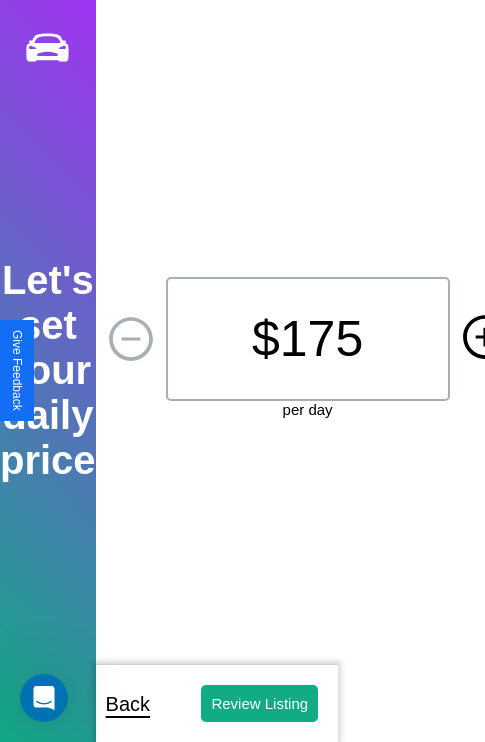 click 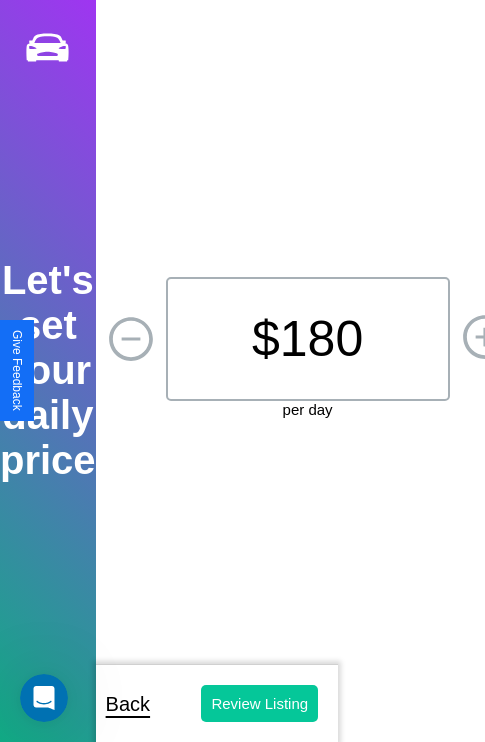 click on "Review Listing" at bounding box center [259, 703] 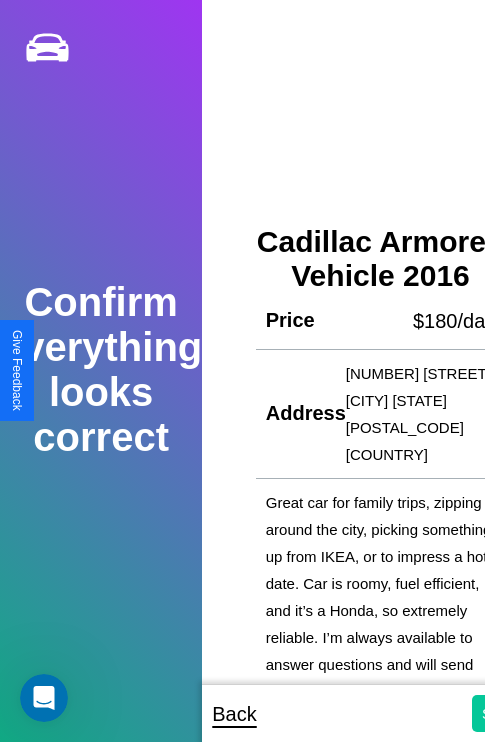 click on "Submit" at bounding box center (505, 713) 